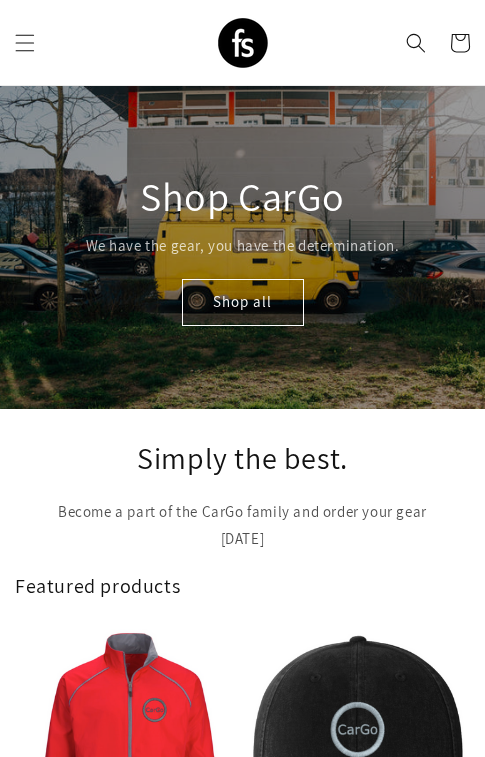scroll, scrollTop: 0, scrollLeft: 0, axis: both 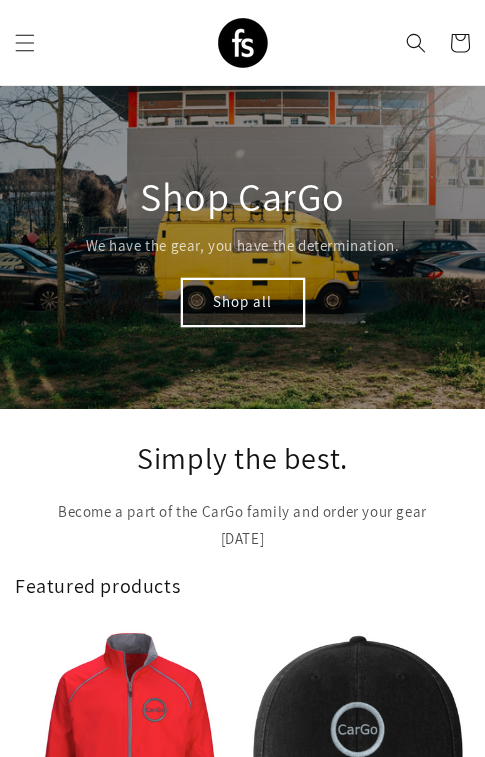 click on "Shop all" at bounding box center [243, 302] 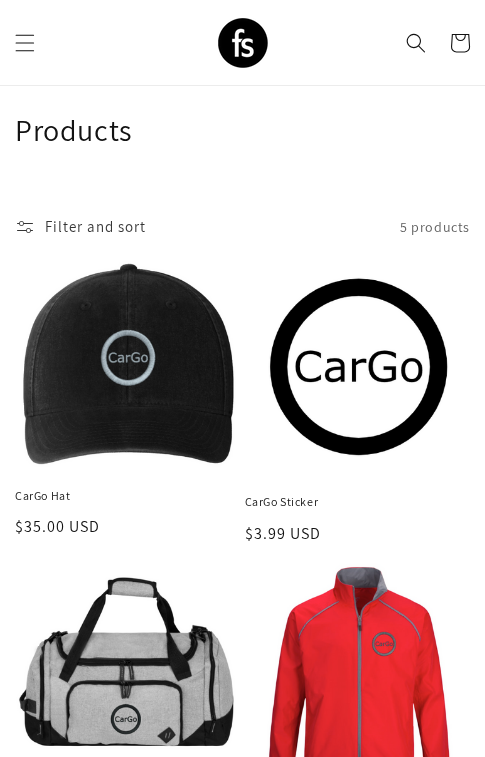 scroll, scrollTop: 29, scrollLeft: 0, axis: vertical 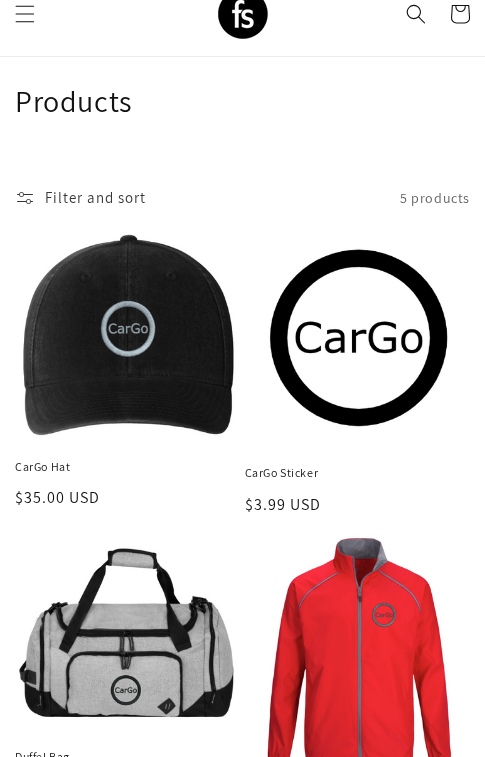 click on "CarGo Hat" at bounding box center (128, 467) 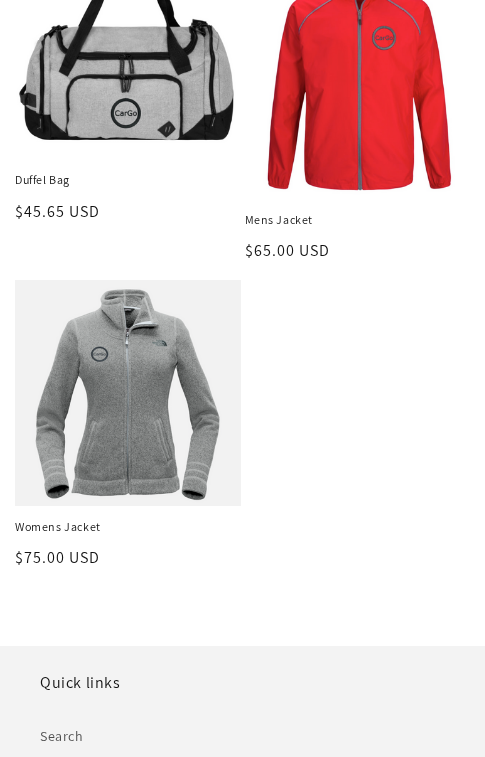 scroll, scrollTop: 659, scrollLeft: 0, axis: vertical 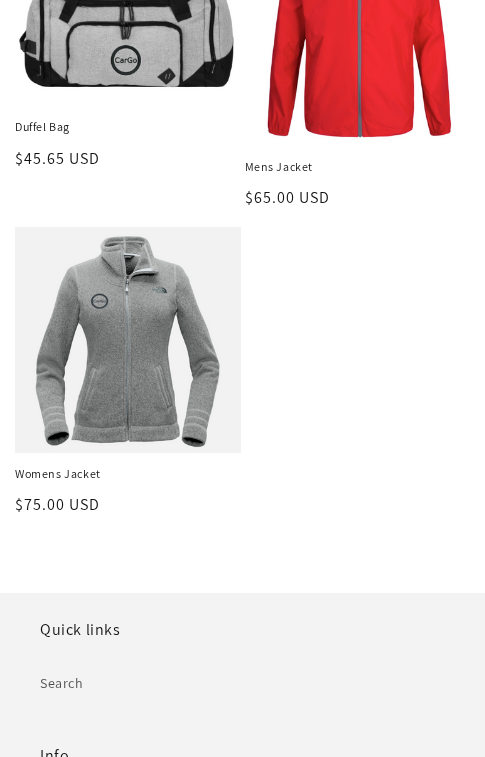 click on "Womens Jacket" at bounding box center [128, 474] 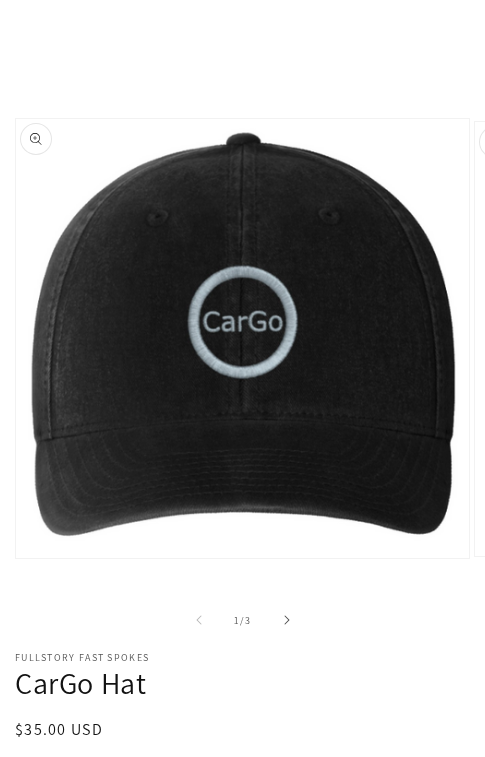 scroll, scrollTop: 231, scrollLeft: 0, axis: vertical 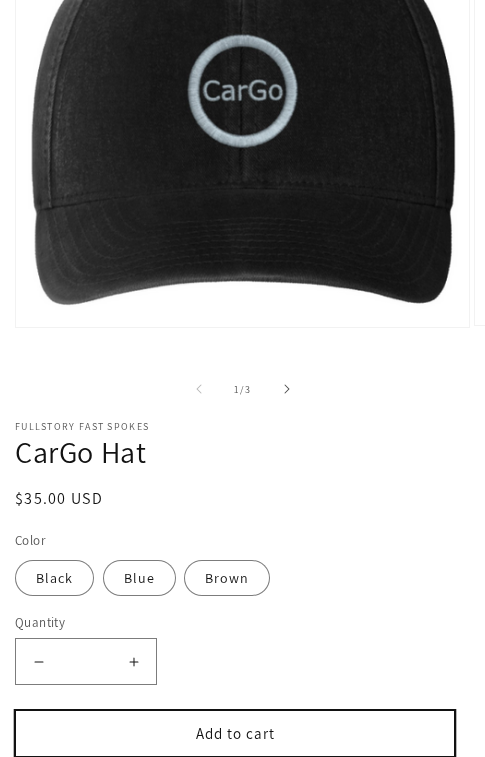 click on "Add to cart" at bounding box center [235, 733] 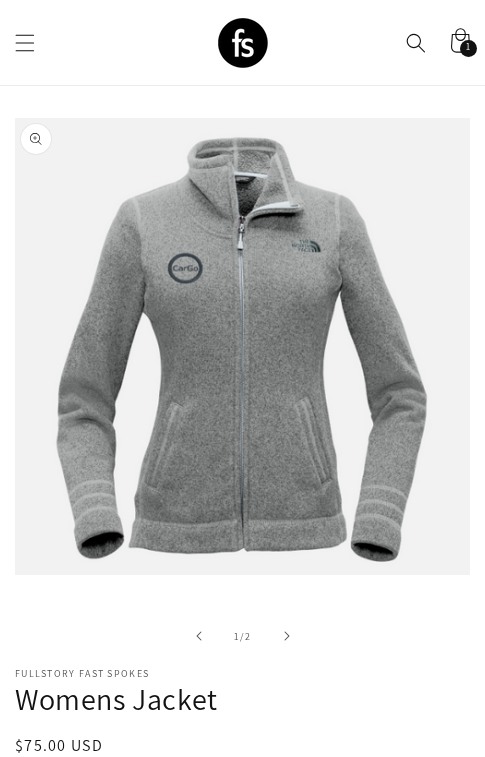 scroll, scrollTop: 247, scrollLeft: 0, axis: vertical 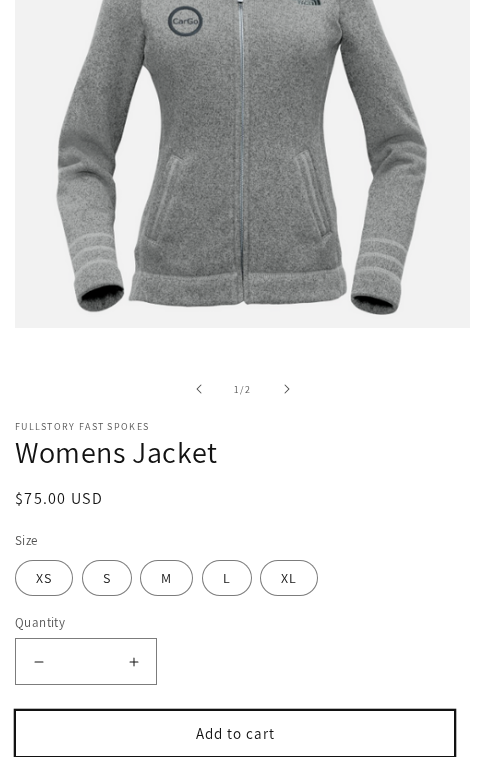 click on "Add to cart" at bounding box center [235, 733] 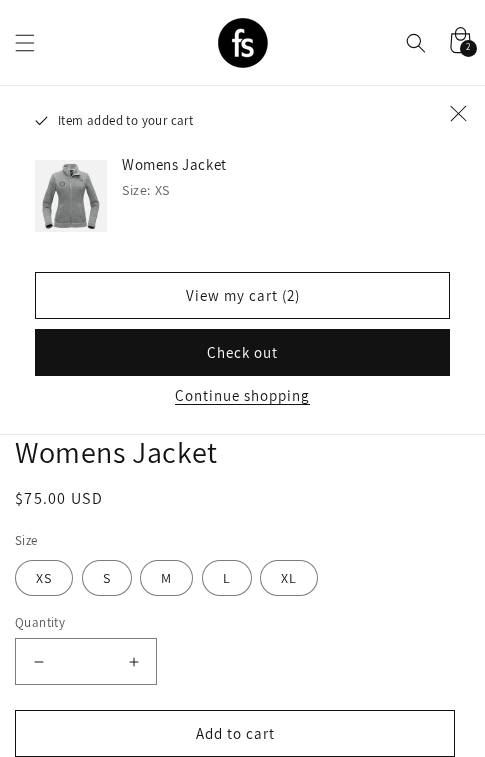 click 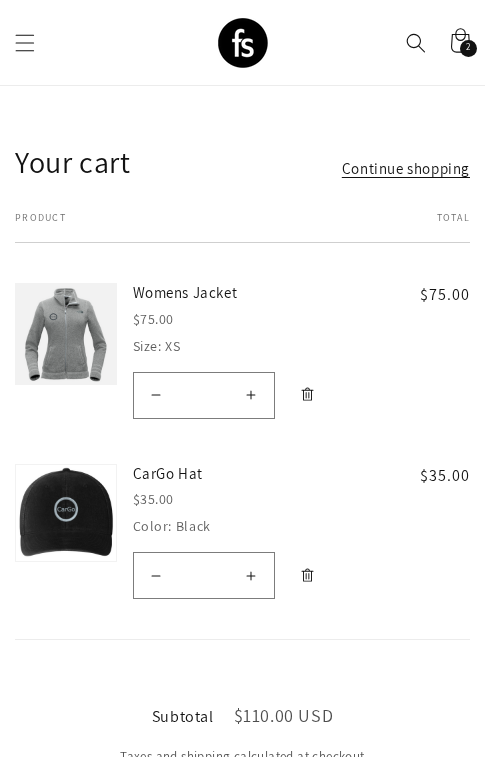 scroll, scrollTop: 0, scrollLeft: 0, axis: both 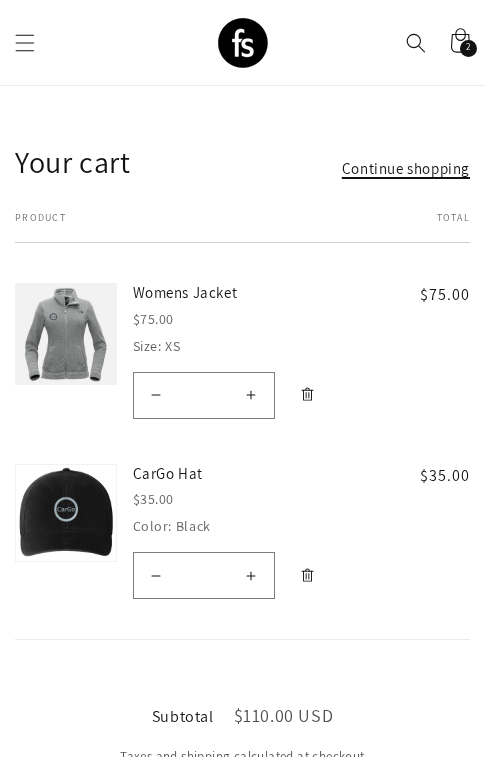 click on "Continue shopping" at bounding box center [406, 168] 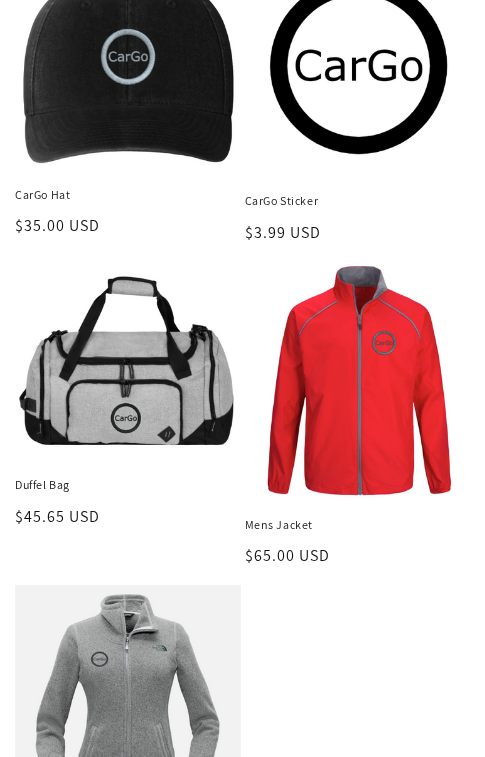 scroll, scrollTop: 344, scrollLeft: 0, axis: vertical 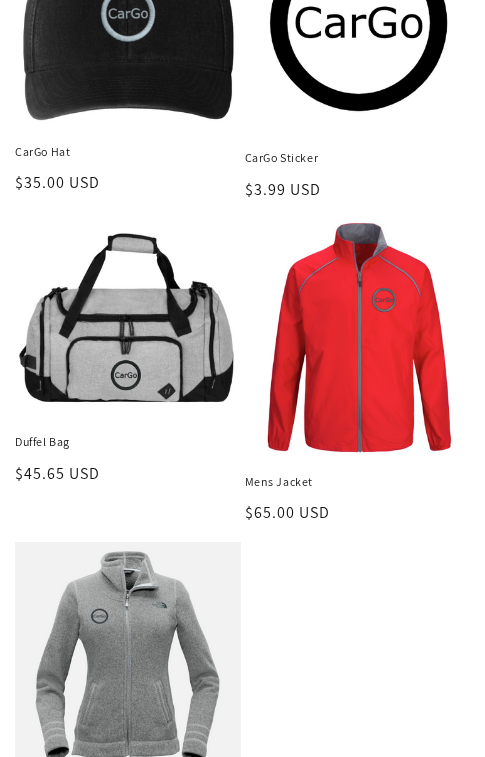 click on "Duffel Bag" at bounding box center [128, 442] 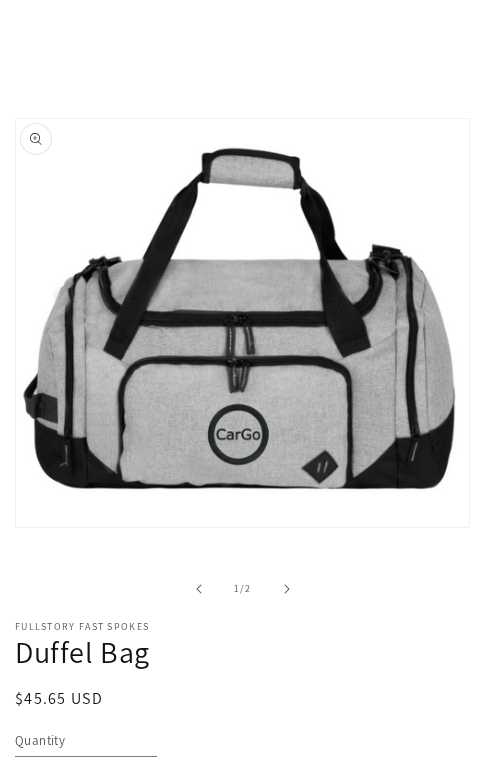 scroll, scrollTop: 118, scrollLeft: 0, axis: vertical 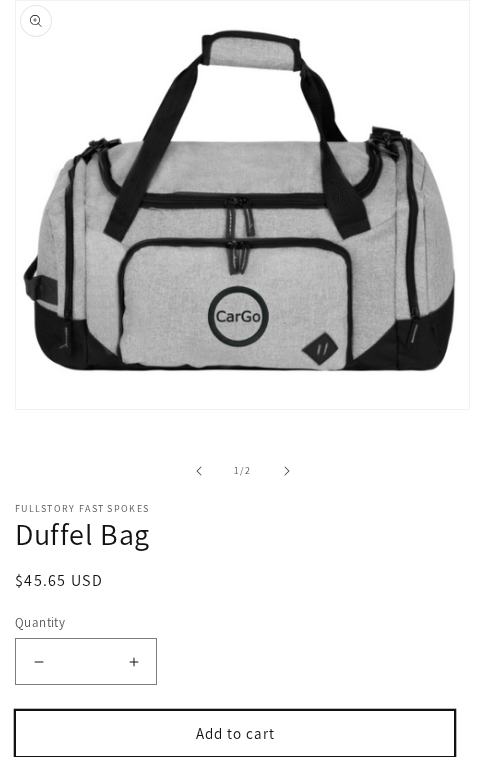click on "Add to cart" at bounding box center [235, 733] 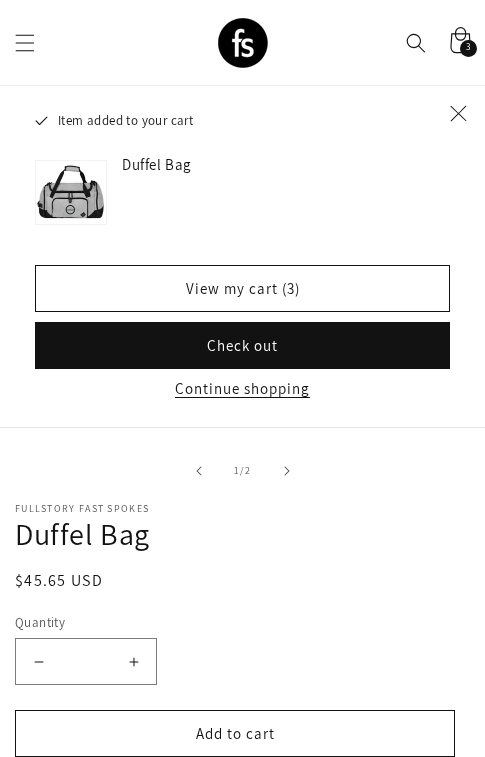 click 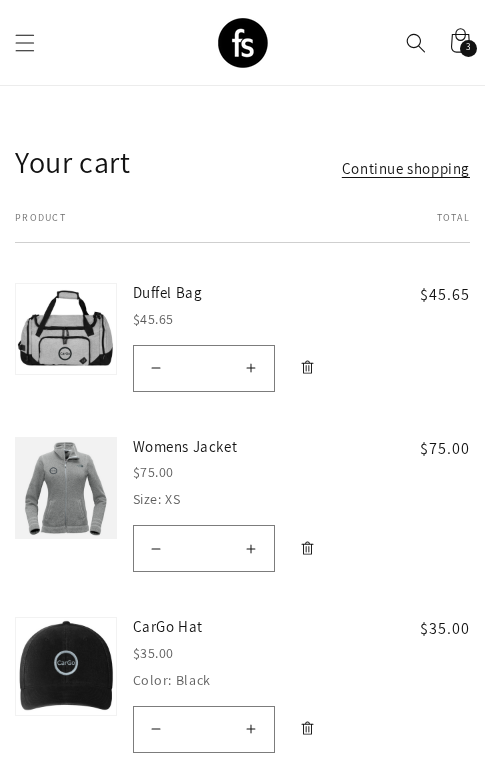 scroll, scrollTop: 226, scrollLeft: 0, axis: vertical 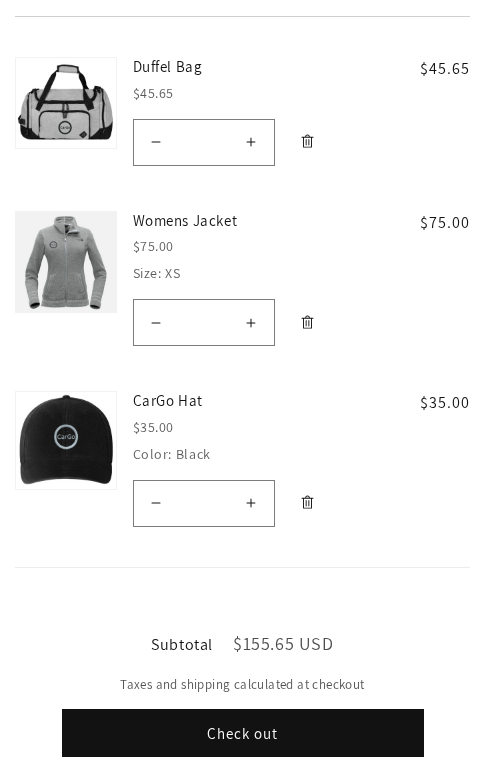 click on "Check out" at bounding box center (243, 733) 